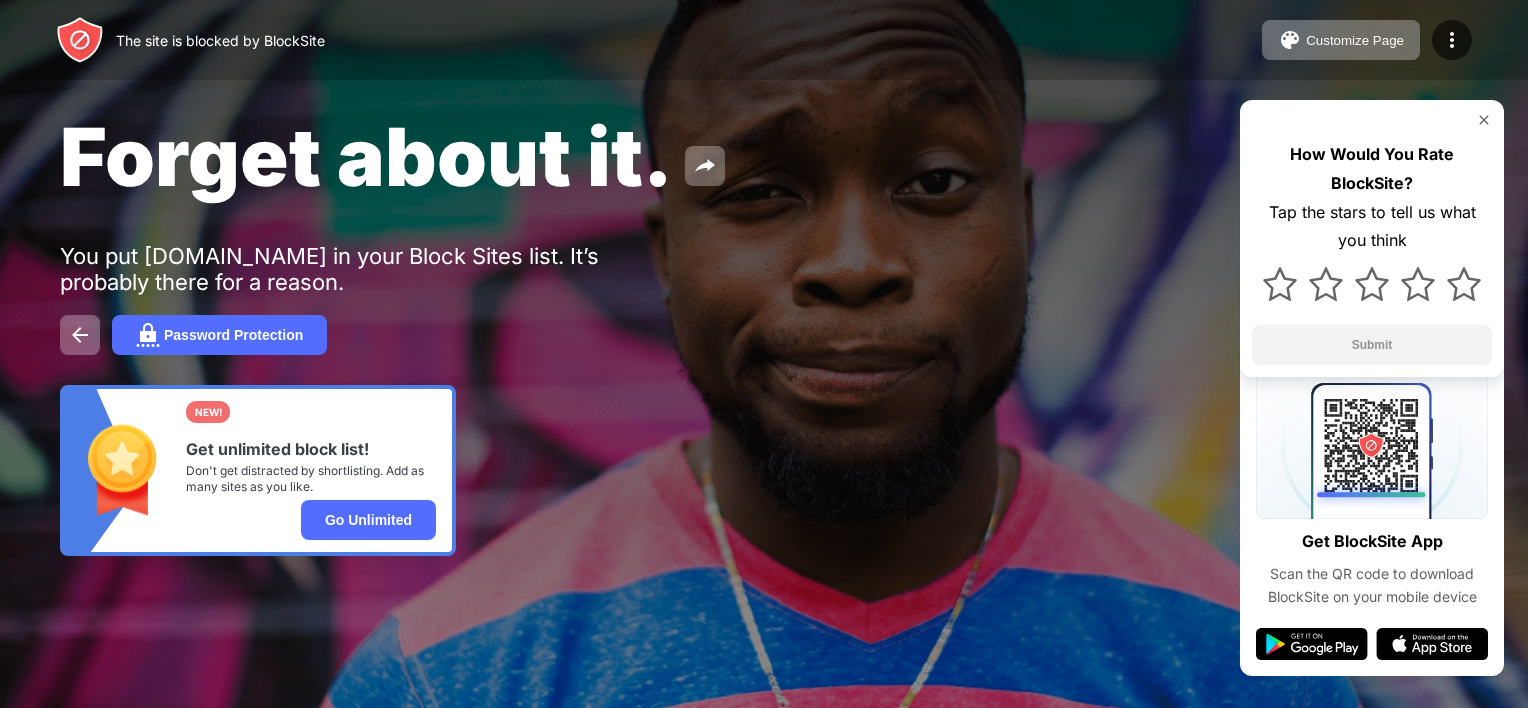 scroll, scrollTop: 0, scrollLeft: 0, axis: both 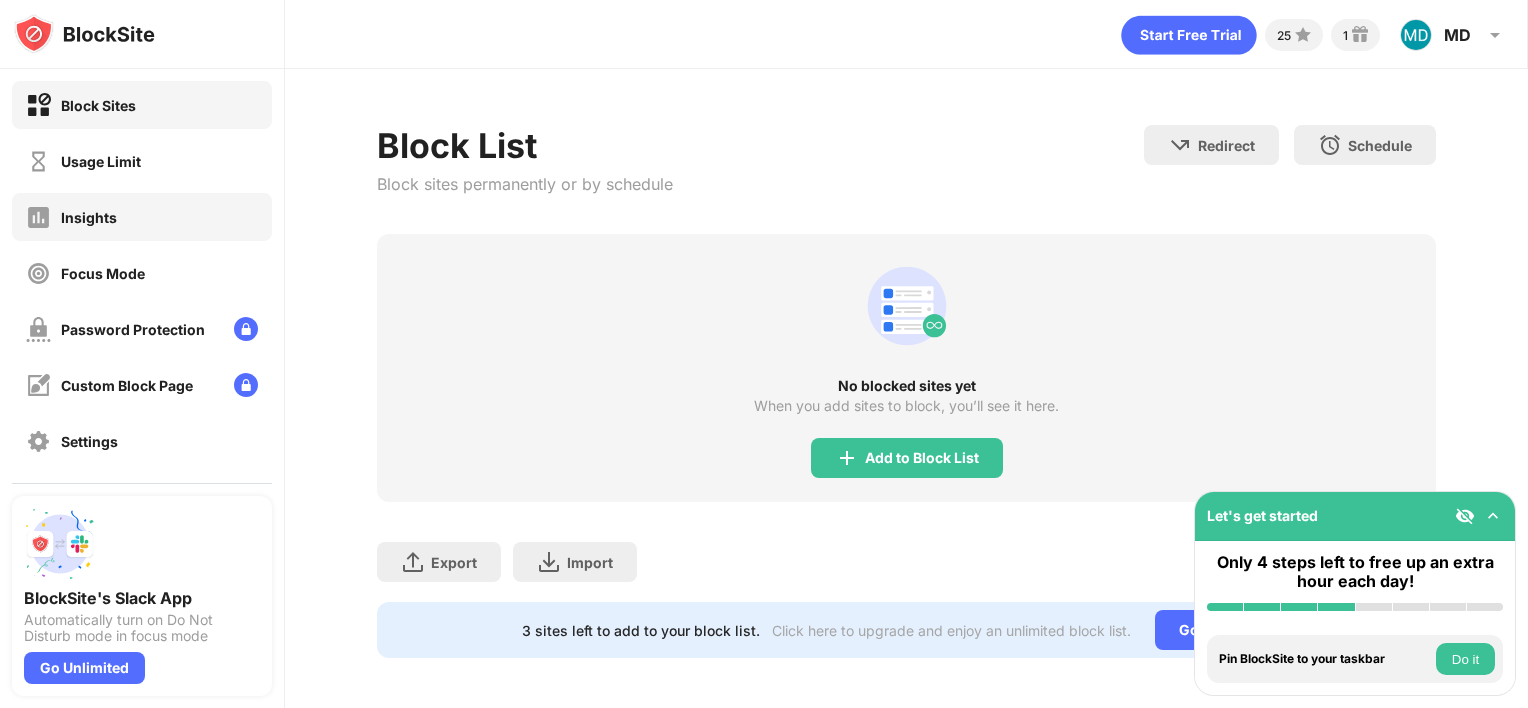 click on "Insights" at bounding box center (142, 217) 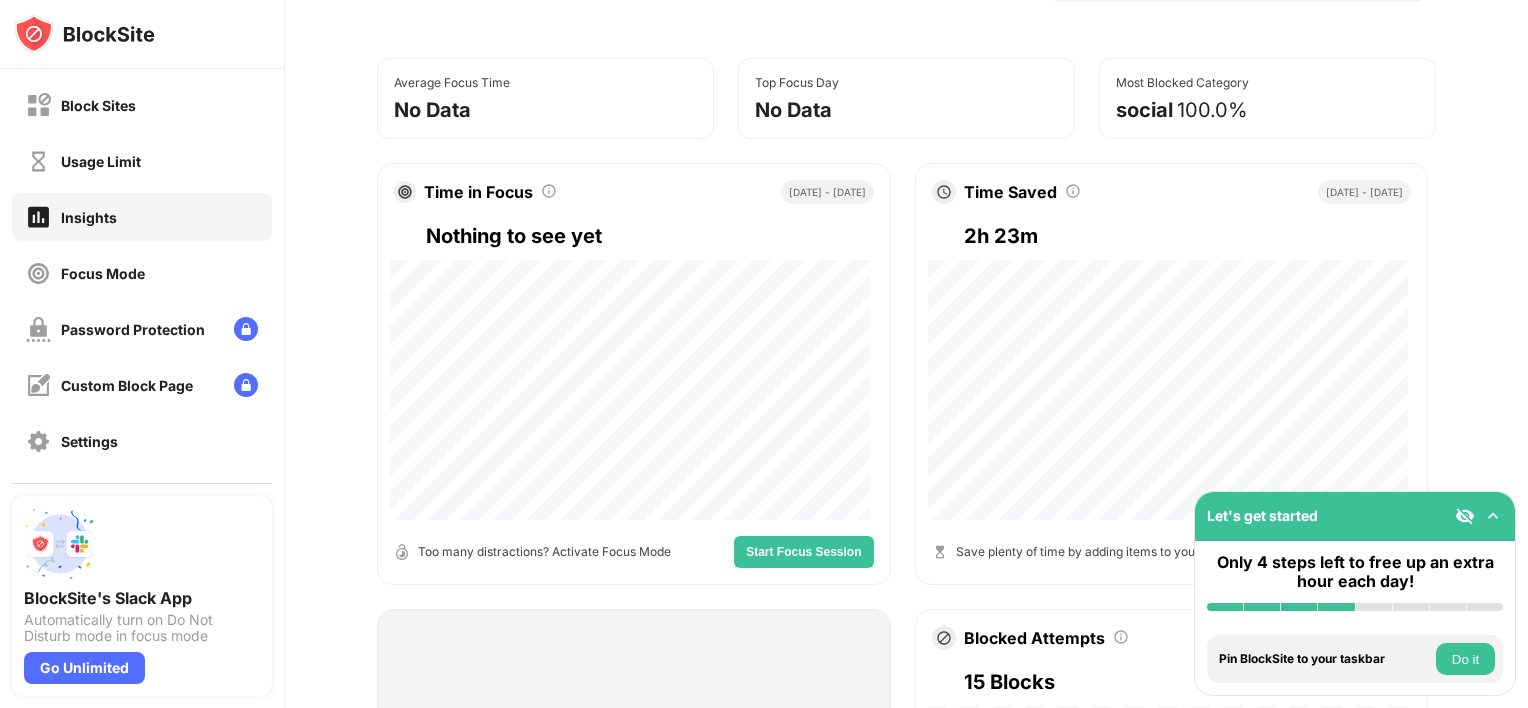 scroll, scrollTop: 0, scrollLeft: 0, axis: both 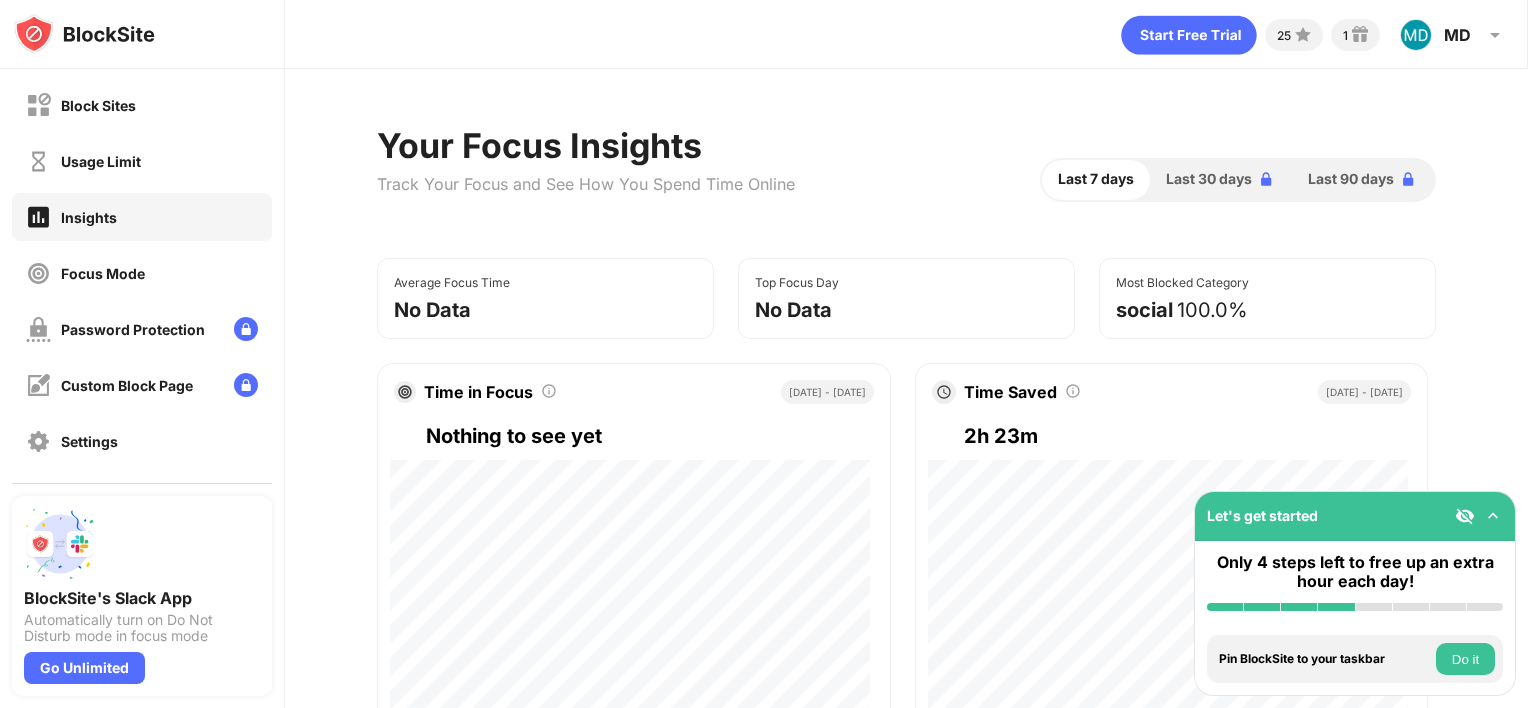 click on "Last 30 days" at bounding box center (1209, 179) 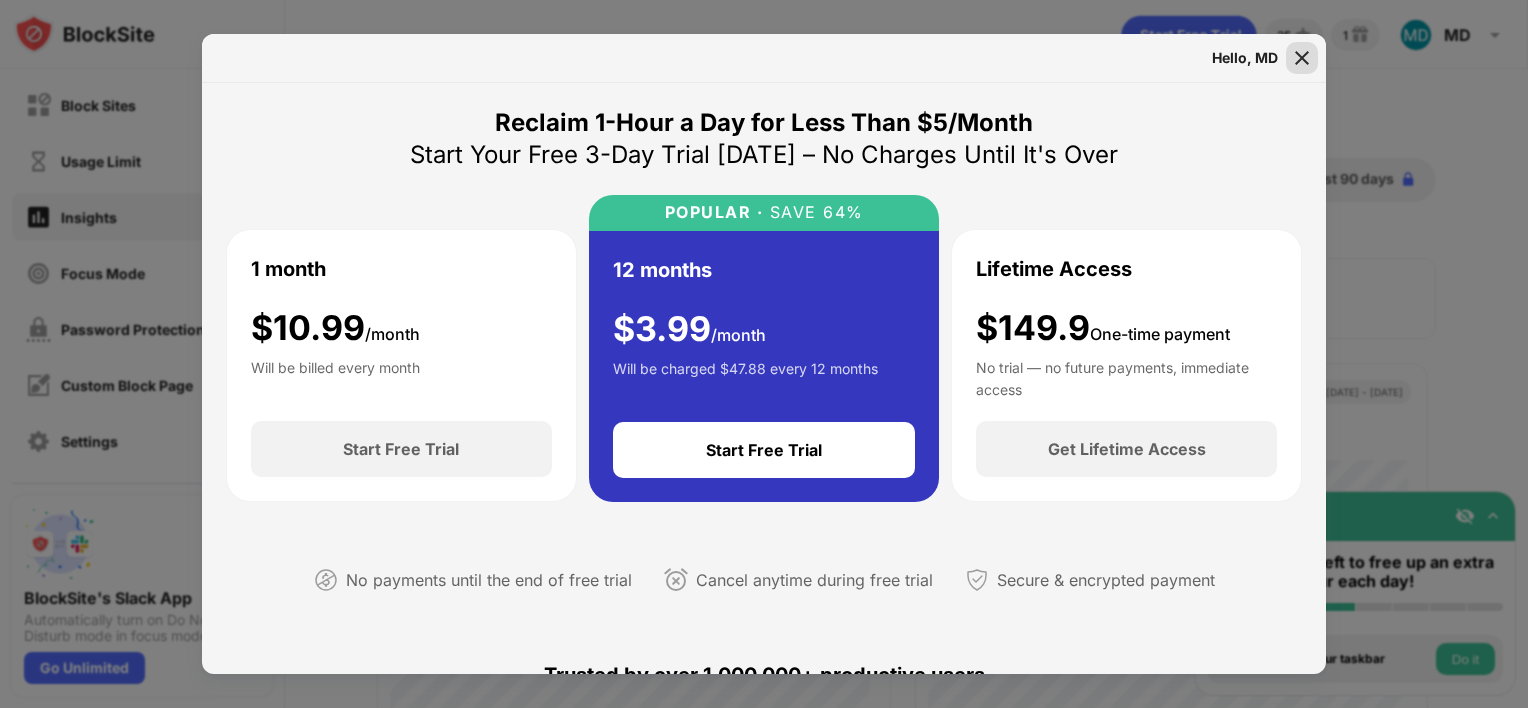 click at bounding box center [1302, 58] 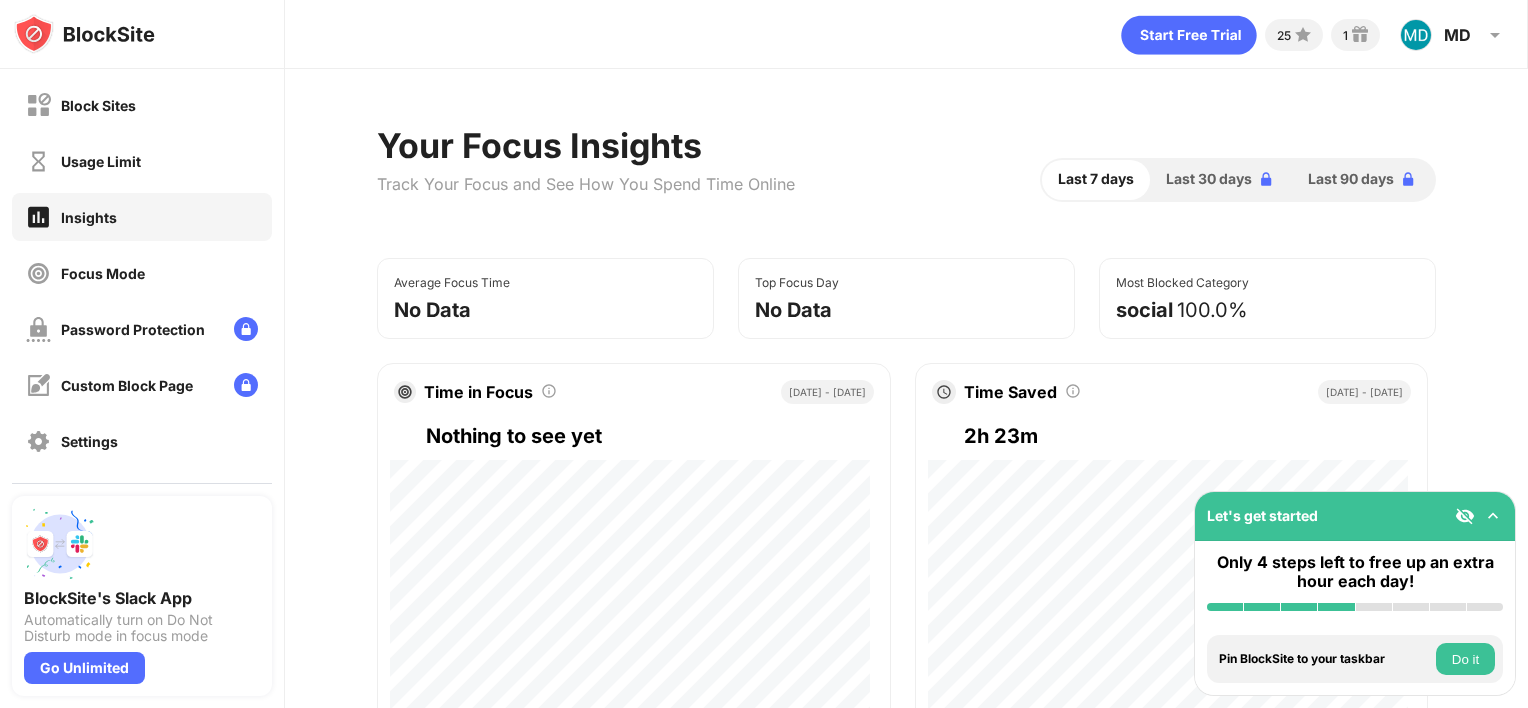 click on "Last 30 days" at bounding box center [1209, 179] 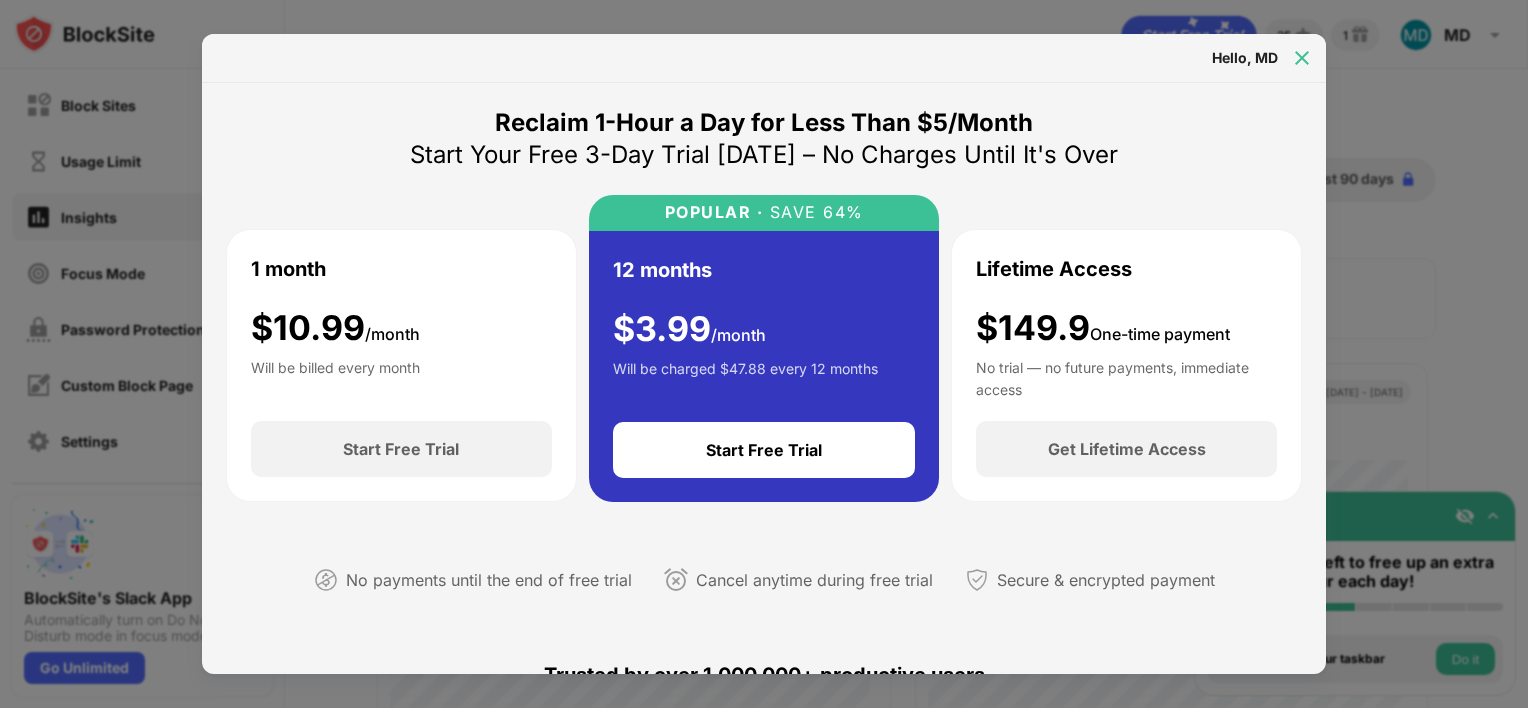 click at bounding box center [1302, 58] 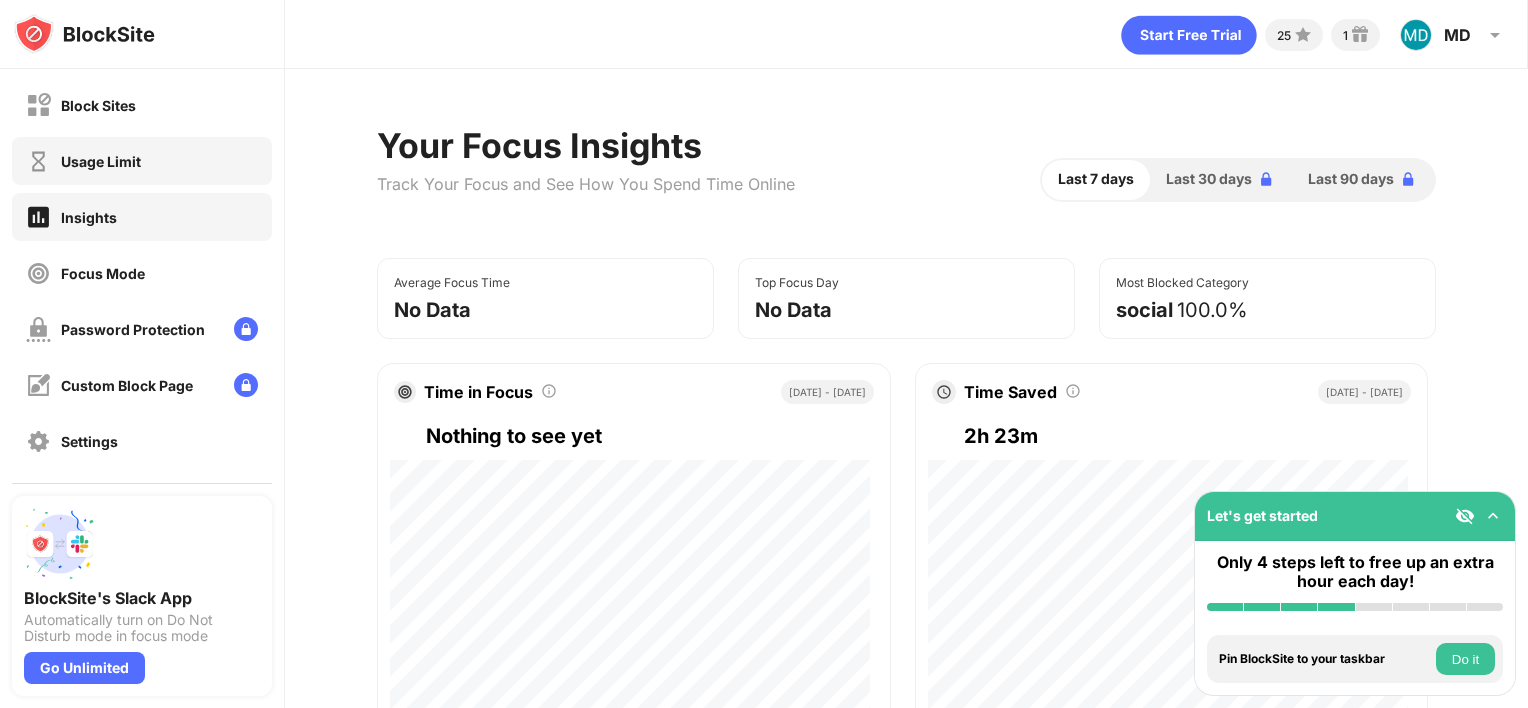click on "Usage Limit" at bounding box center (83, 161) 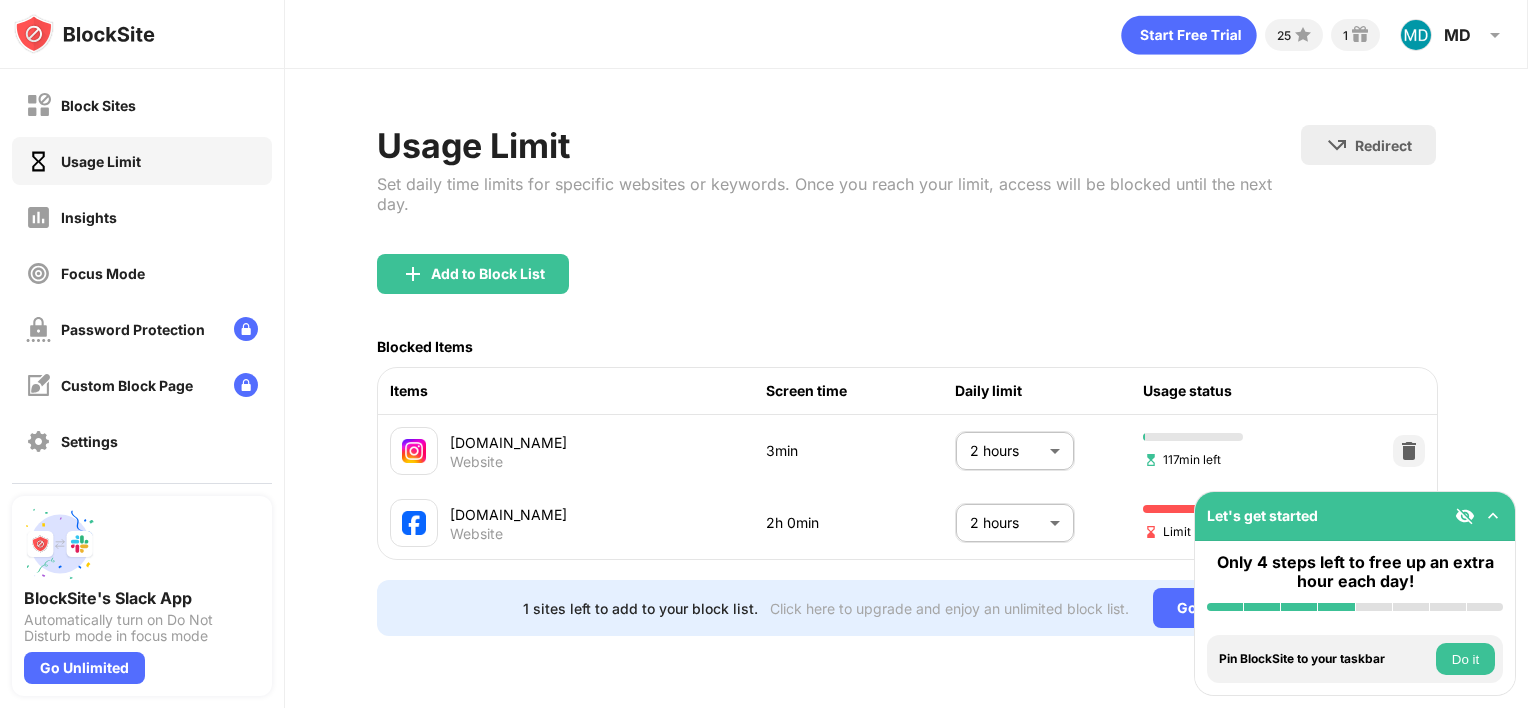 click at bounding box center [1493, 516] 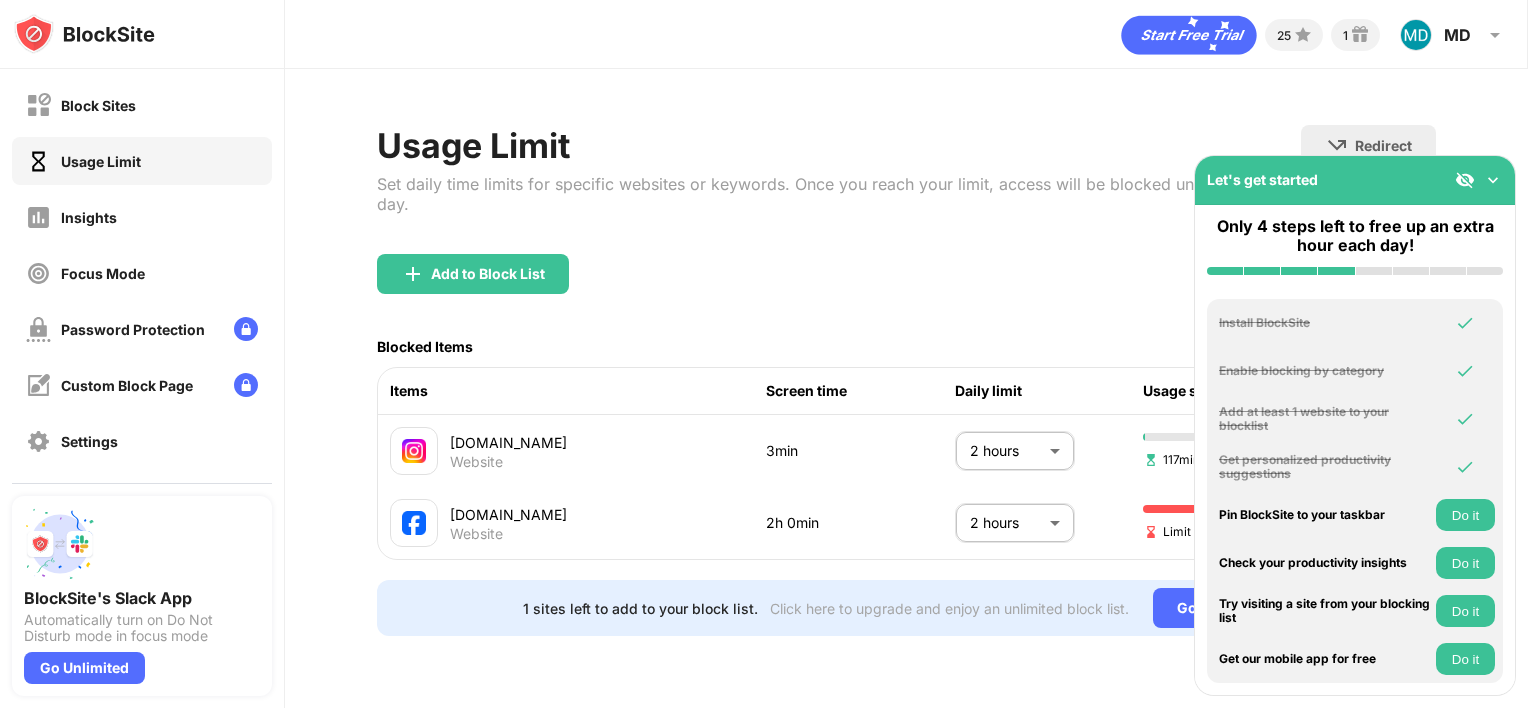 click at bounding box center [1493, 180] 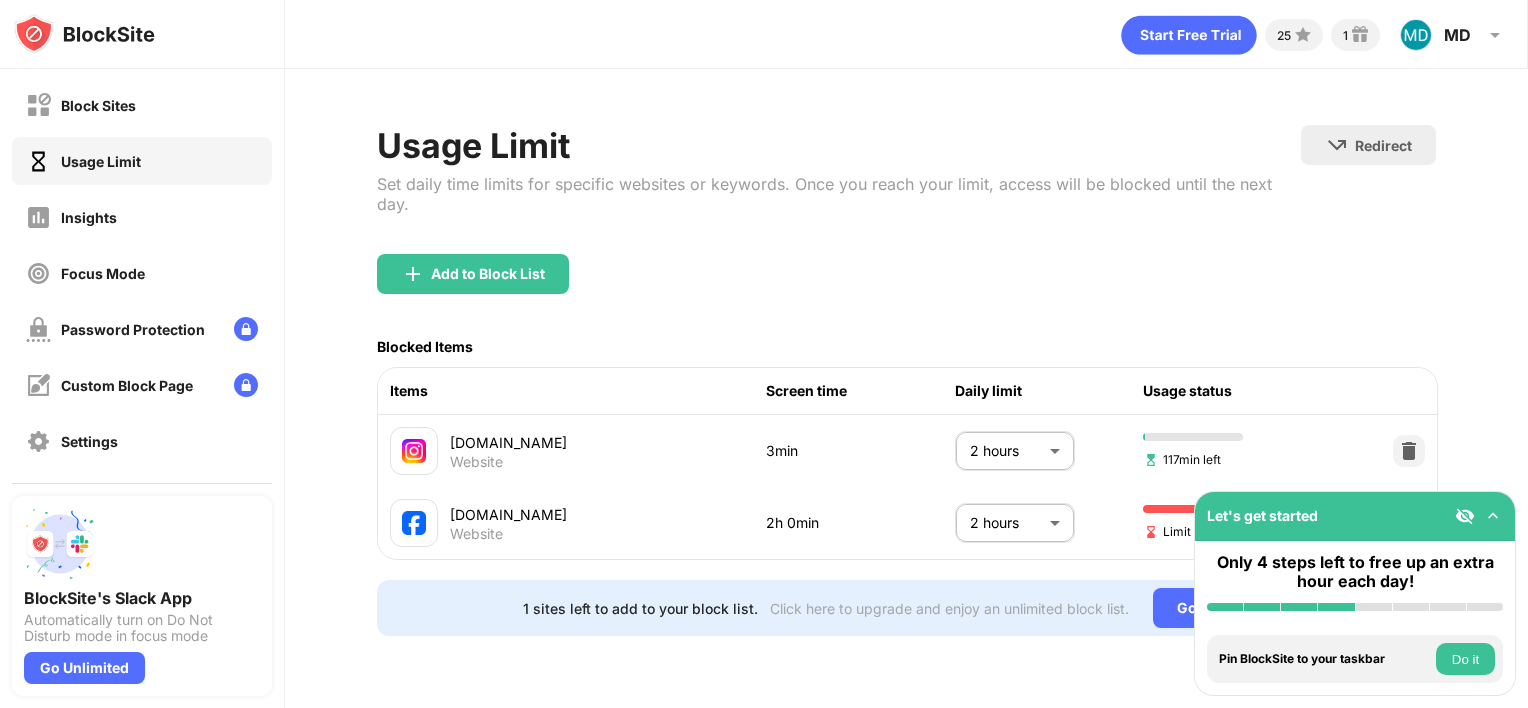 click on "Add to Block List" at bounding box center [907, 290] 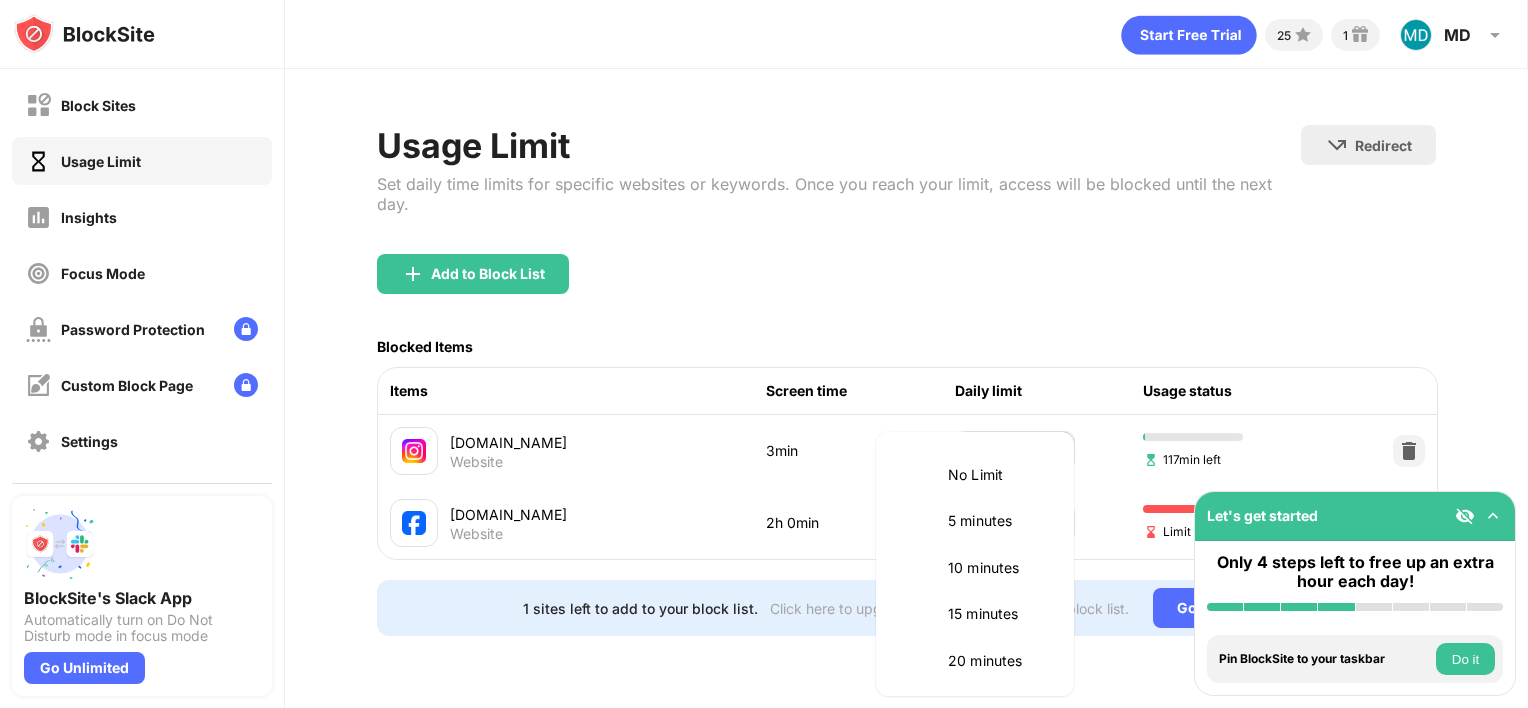 click on "Block Sites Usage Limit Insights Focus Mode Password Protection Custom Block Page Settings About Blocking Sync with other devices Disabled BlockSite's Slack App Automatically turn on Do Not Disturb mode in focus mode Go Unlimited Let's get started Only 4 steps left to free up an extra hour each day! Install BlockSite Enable blocking by category Add at least 1 website to your blocklist Get personalized productivity suggestions Pin BlockSite to your taskbar Do it Check your productivity insights Do it Try visiting a site from your blocking list Do it Get our mobile app for free Do it 25 1 MD MD Kashfin View Account Insights Premium Rewards Settings Support Log Out Usage Limit Set daily time limits for specific websites or keywords. Once you reach your limit, access will be blocked until the next day. Redirect Choose a site to be redirected to when blocking is active Add to Block List Blocked Items Items Screen time Daily limit Usage status [DOMAIN_NAME] Website 3min 2 hours *** ​ 117min left [DOMAIN_NAME] ***" at bounding box center (764, 354) 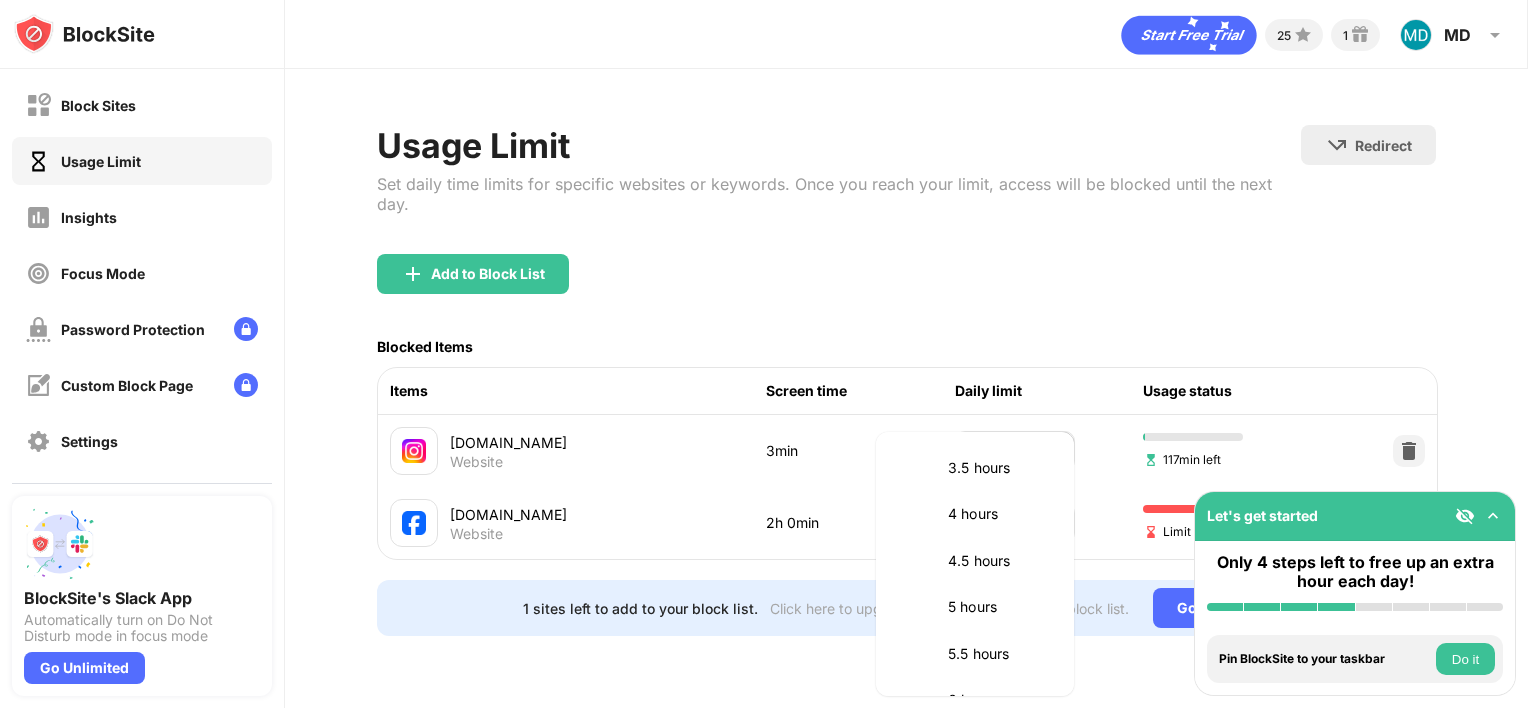 scroll, scrollTop: 860, scrollLeft: 0, axis: vertical 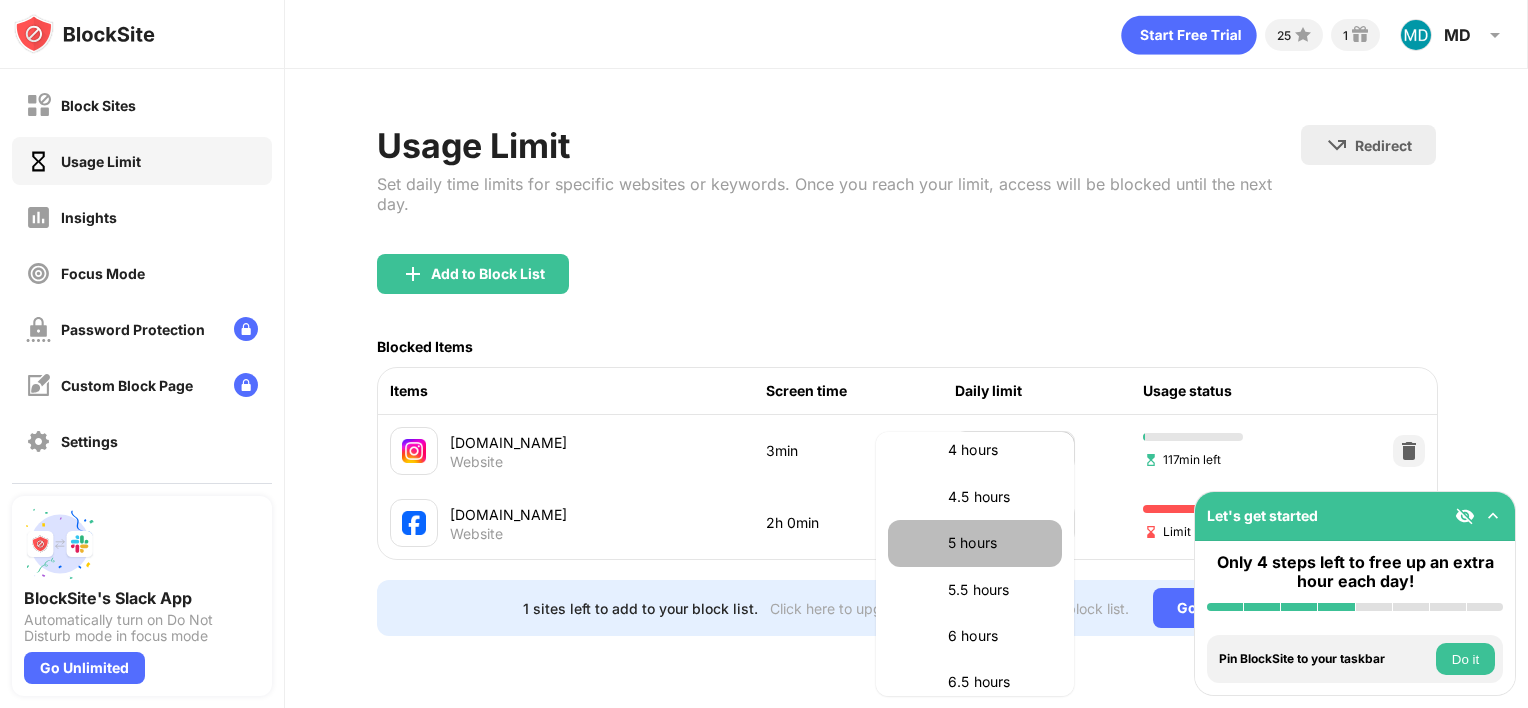 click on "5 hours" at bounding box center (999, 543) 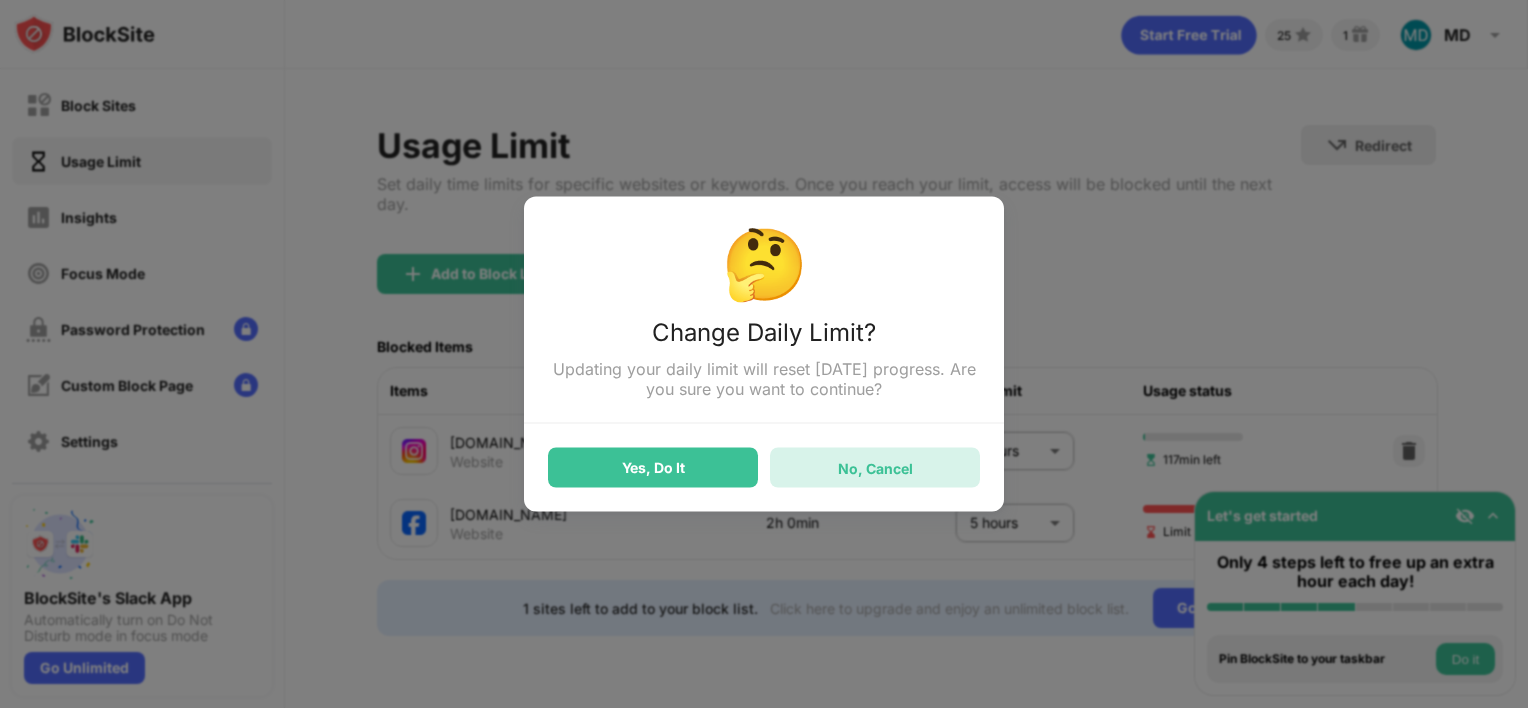 click on "No, Cancel" at bounding box center (875, 468) 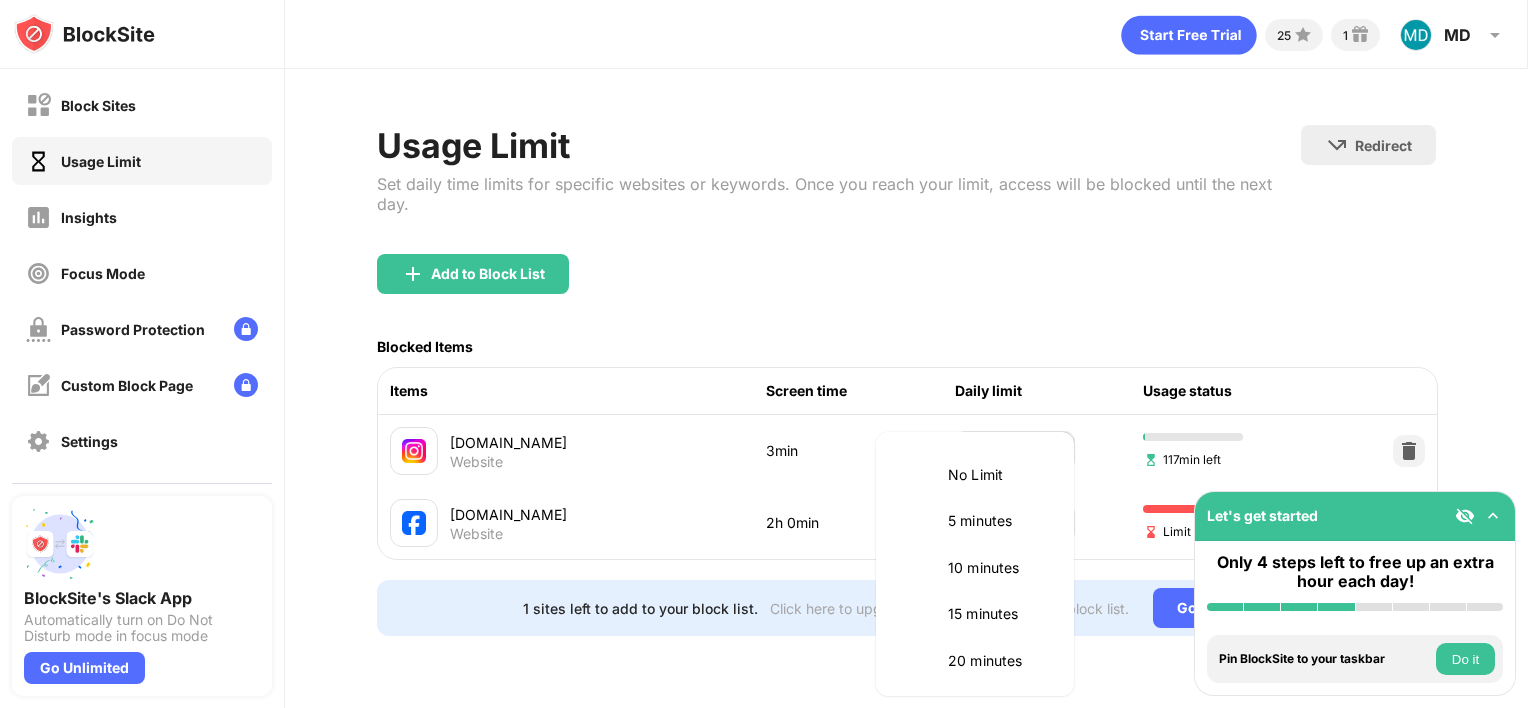 click on "Block Sites Usage Limit Insights Focus Mode Password Protection Custom Block Page Settings About Blocking Sync with other devices Disabled BlockSite's Slack App Automatically turn on Do Not Disturb mode in focus mode Go Unlimited Let's get started Only 4 steps left to free up an extra hour each day! Install BlockSite Enable blocking by category Add at least 1 website to your blocklist Get personalized productivity suggestions Pin BlockSite to your taskbar Do it Check your productivity insights Do it Try visiting a site from your blocking list Do it Get our mobile app for free Do it 25 1 MD MD Kashfin View Account Insights Premium Rewards Settings Support Log Out Usage Limit Set daily time limits for specific websites or keywords. Once you reach your limit, access will be blocked until the next day. Redirect Choose a site to be redirected to when blocking is active Add to Block List Blocked Items Items Screen time Daily limit Usage status [DOMAIN_NAME] Website 3min 2 hours *** ​ 117min left [DOMAIN_NAME] ***" at bounding box center (764, 354) 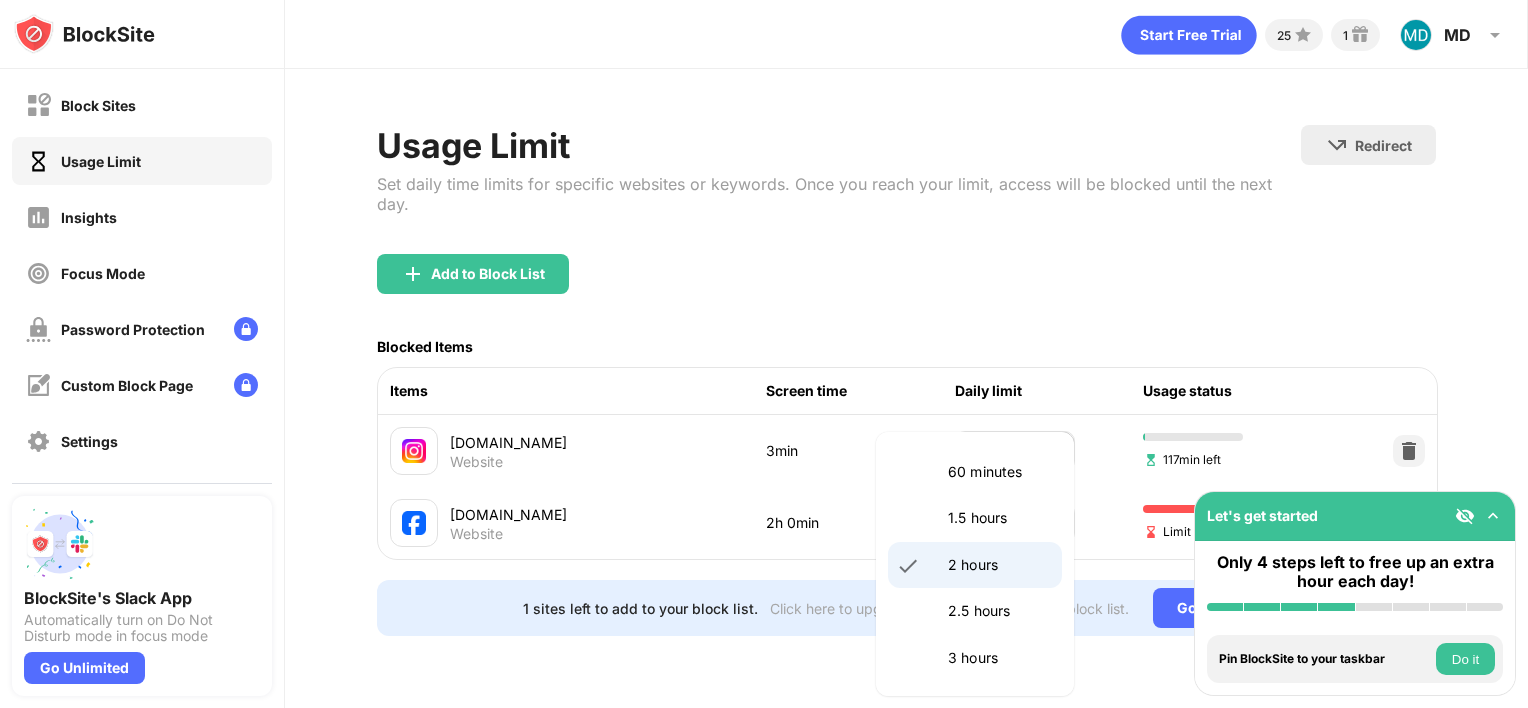 click on "3 hours" at bounding box center (999, 658) 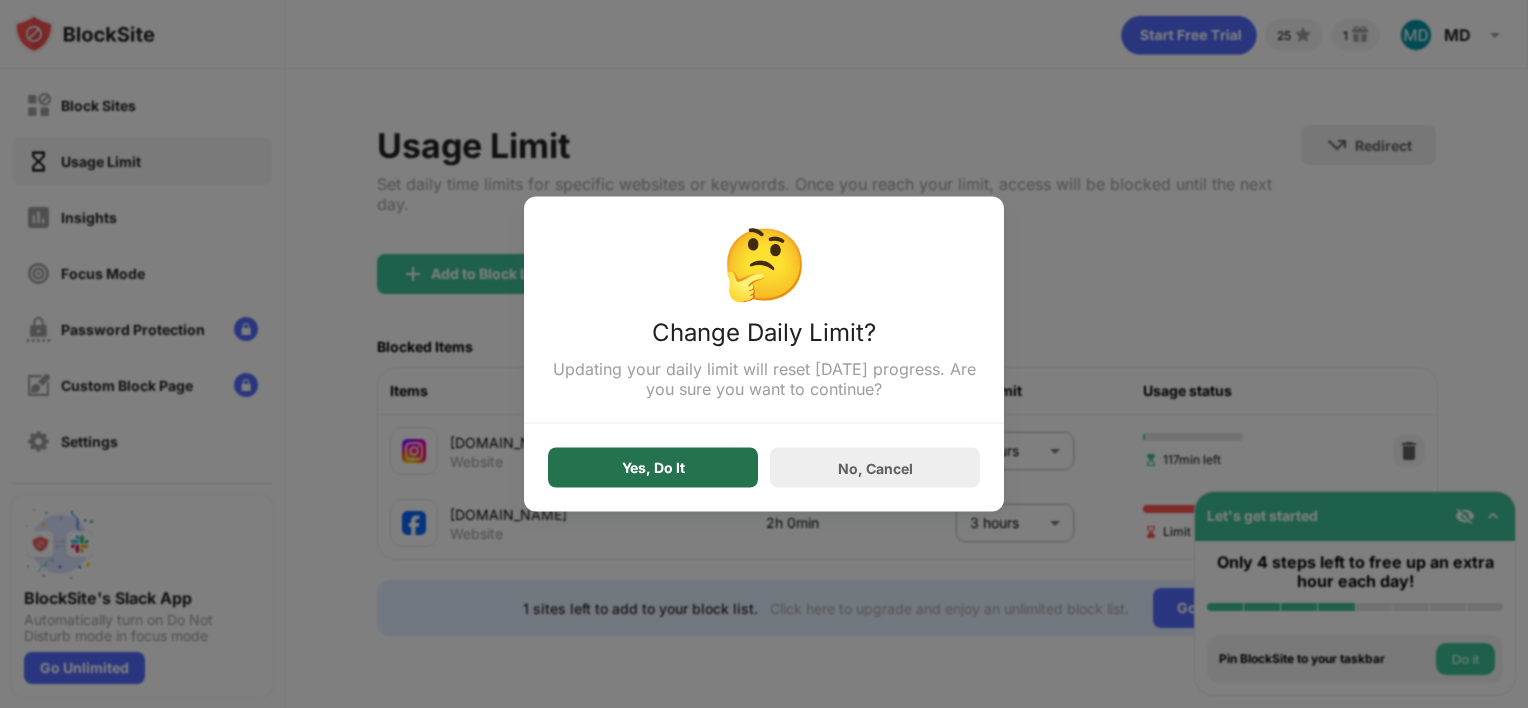 click on "Yes, Do It" at bounding box center (653, 468) 